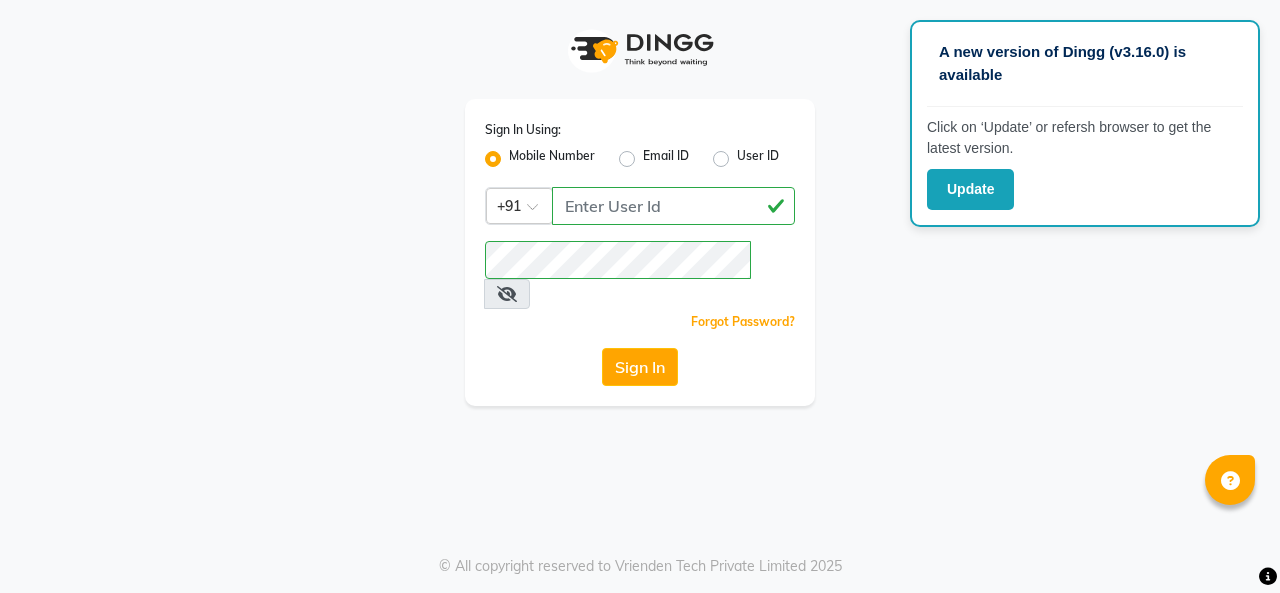 scroll, scrollTop: 0, scrollLeft: 0, axis: both 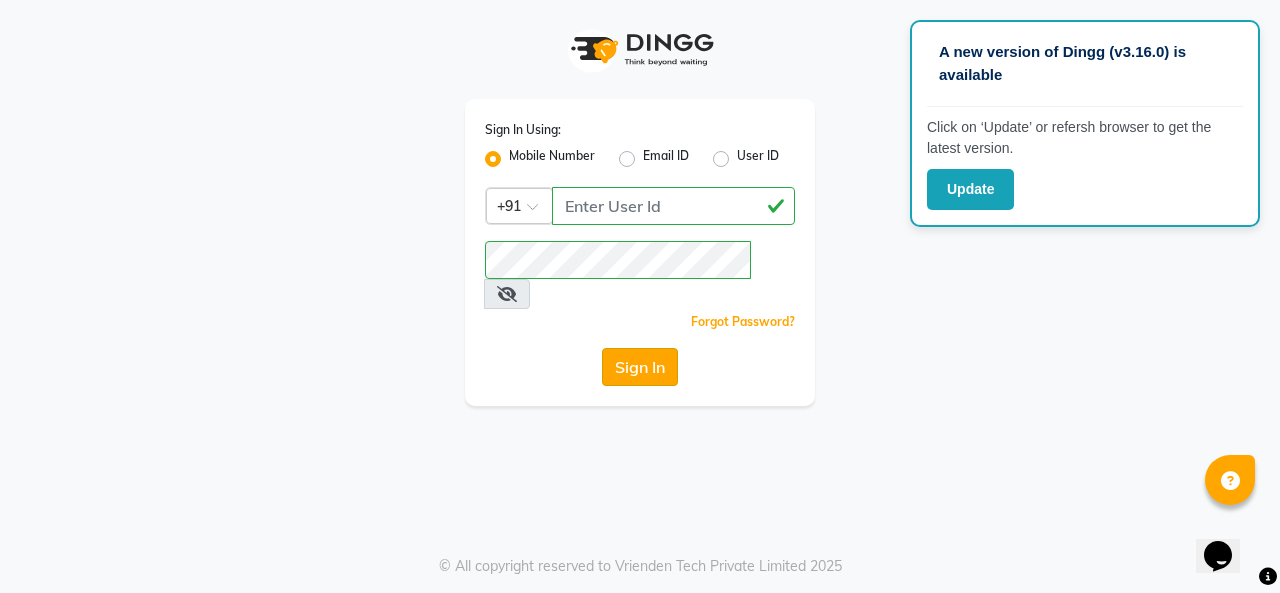 click on "Sign In" 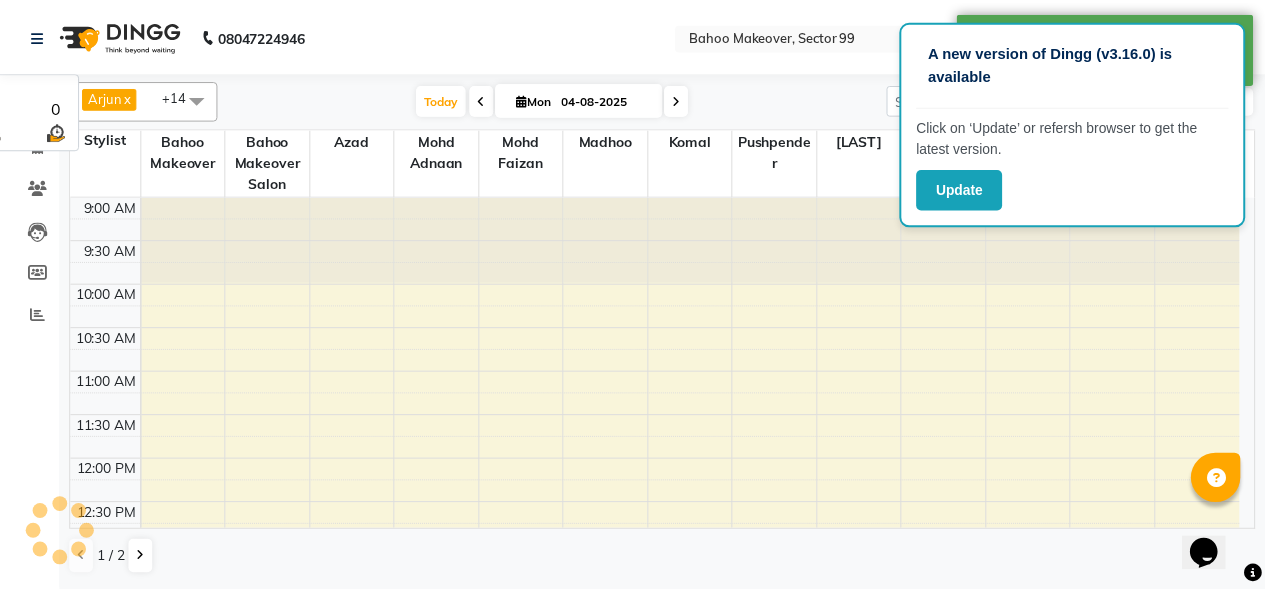 scroll, scrollTop: 0, scrollLeft: 0, axis: both 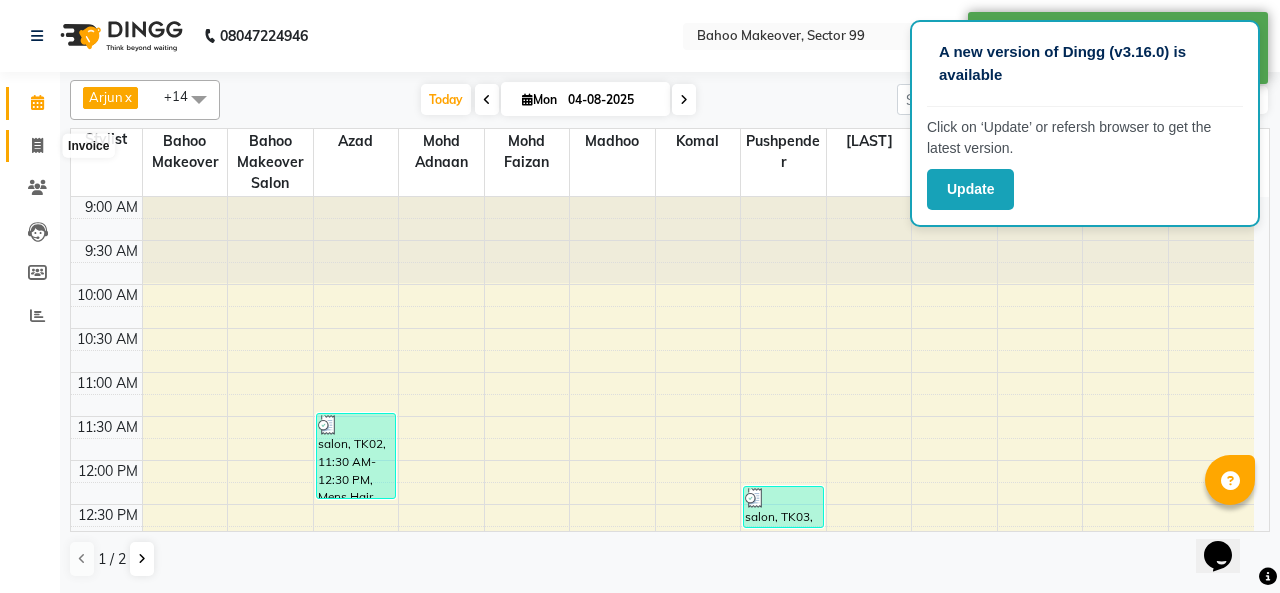click 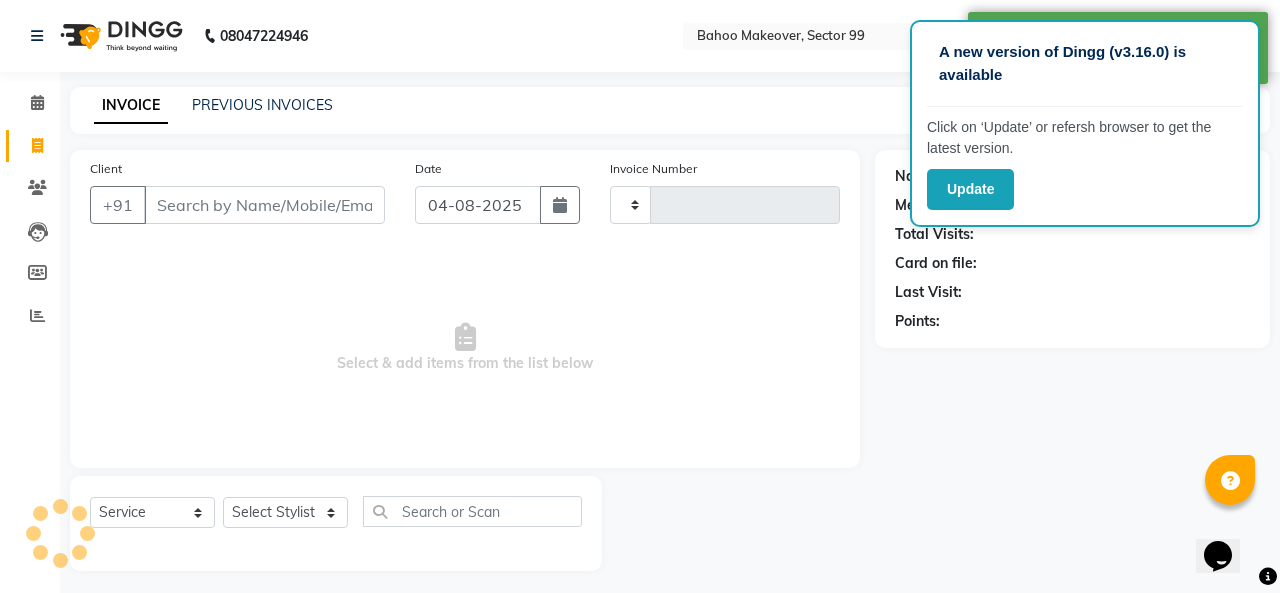 type on "2434" 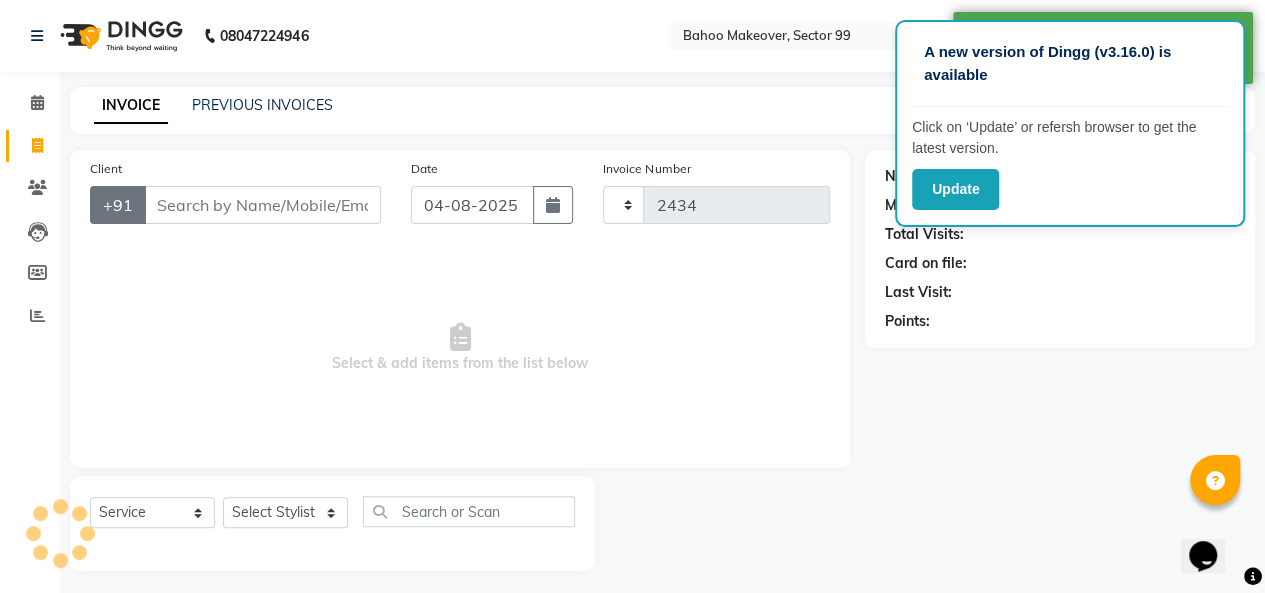 select on "6856" 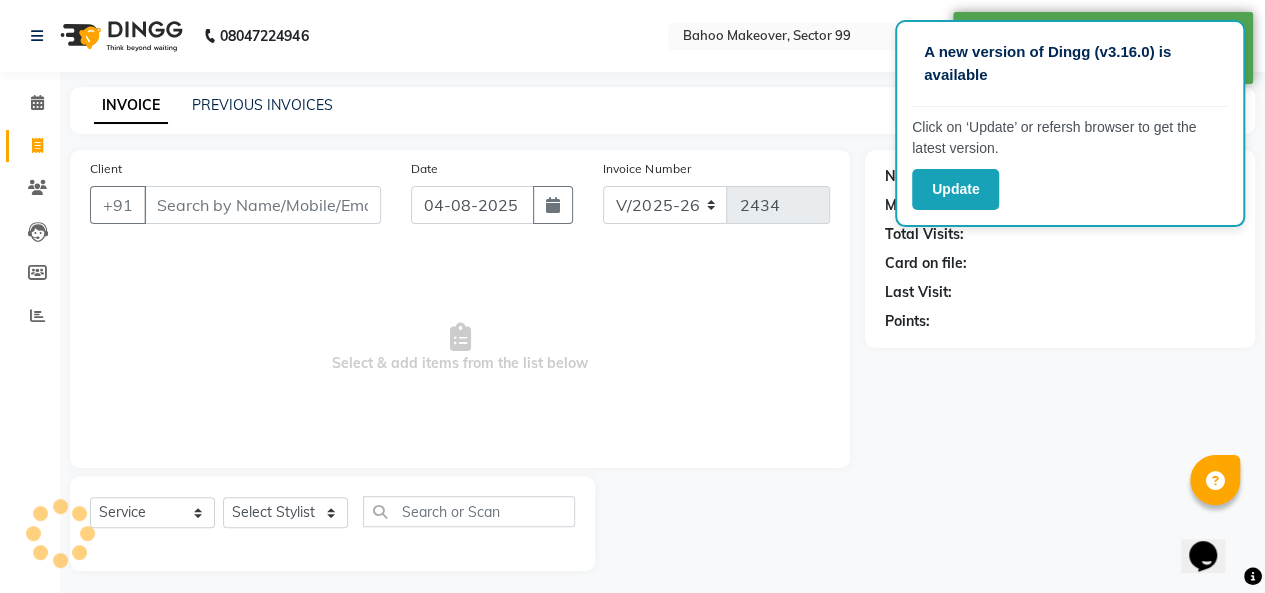 click on "Client" at bounding box center [262, 205] 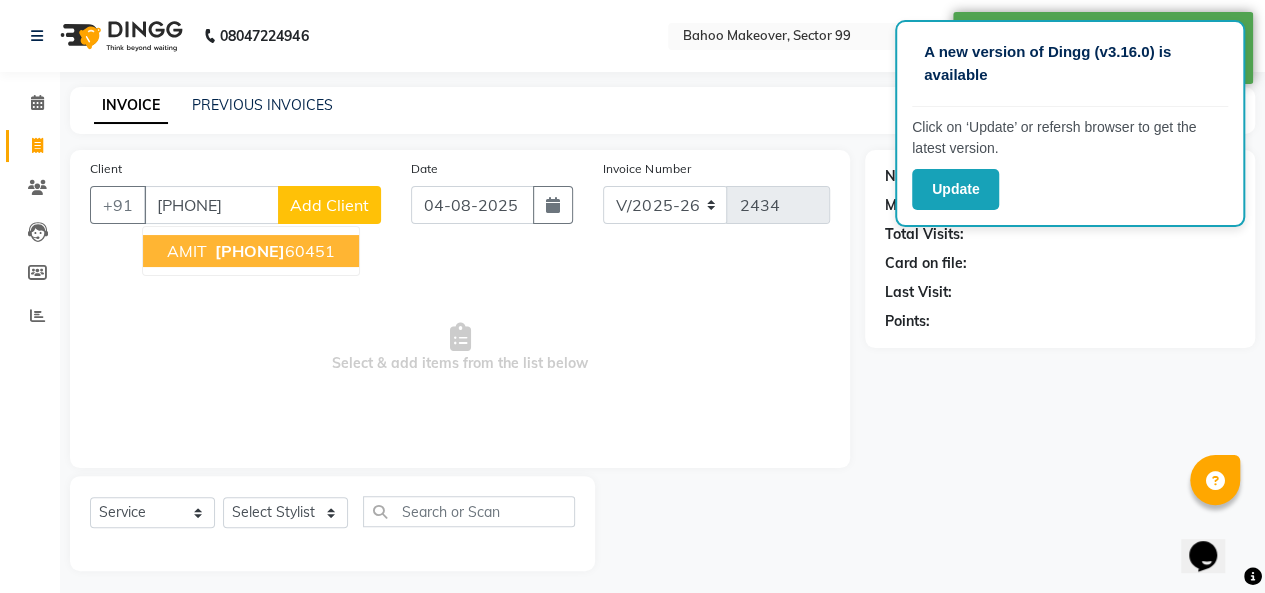click on "[PHONE]" at bounding box center [250, 251] 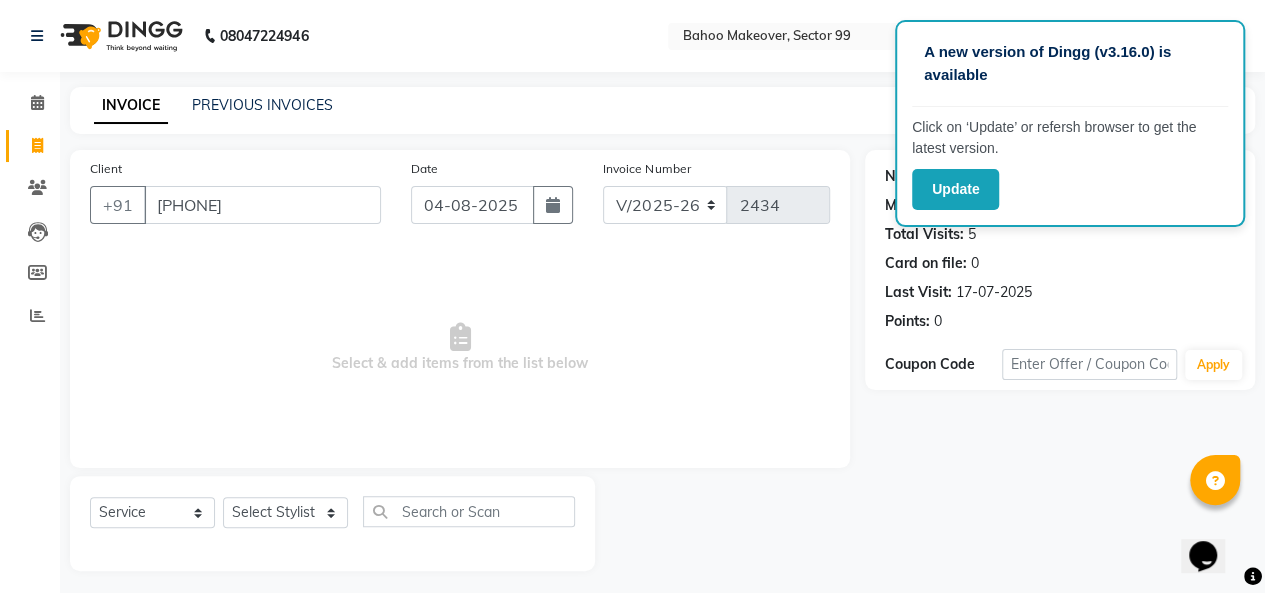 scroll, scrollTop: 7, scrollLeft: 0, axis: vertical 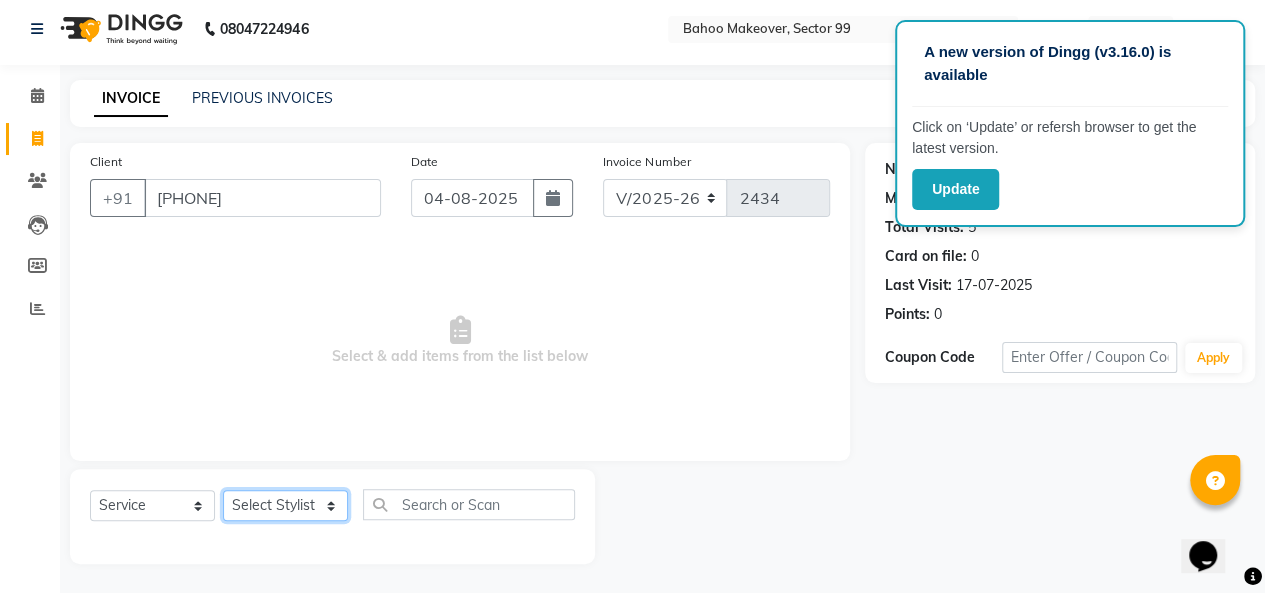 click on "Select Stylist Arjun Azad Babita Bahoo Makeover Bahoo Makeover Salon Komal Madhoo Mohd Adnaan Mohd Faizan Mukesh Naaz Nikki Pushpender Sahil  SahNawaz" 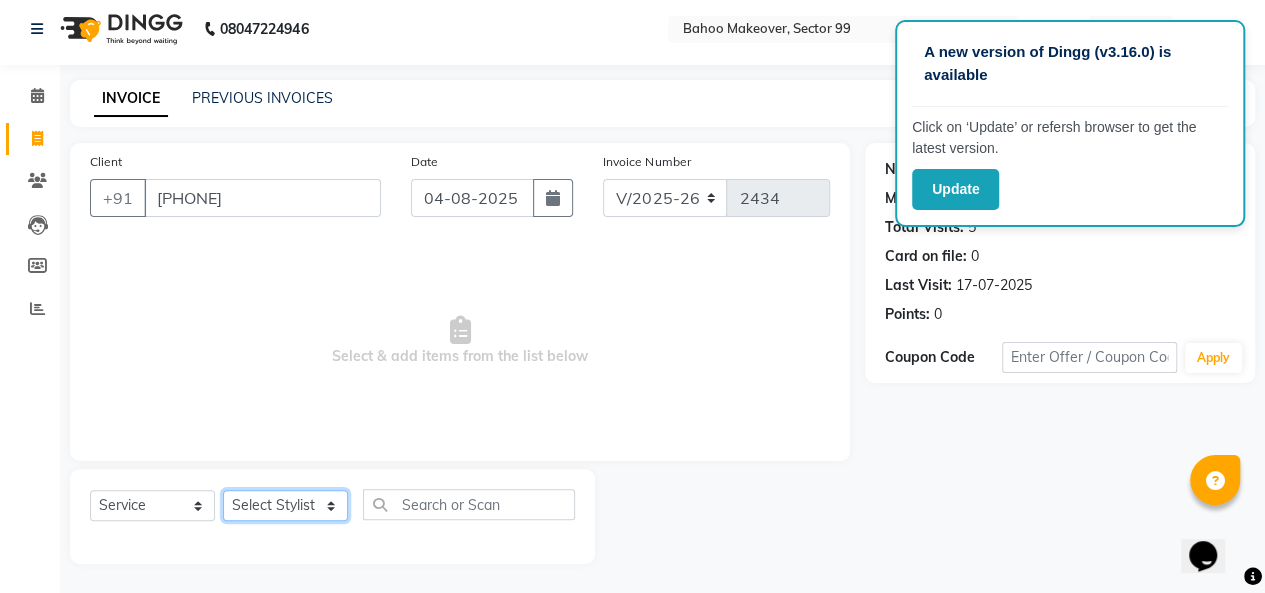 select on "62660" 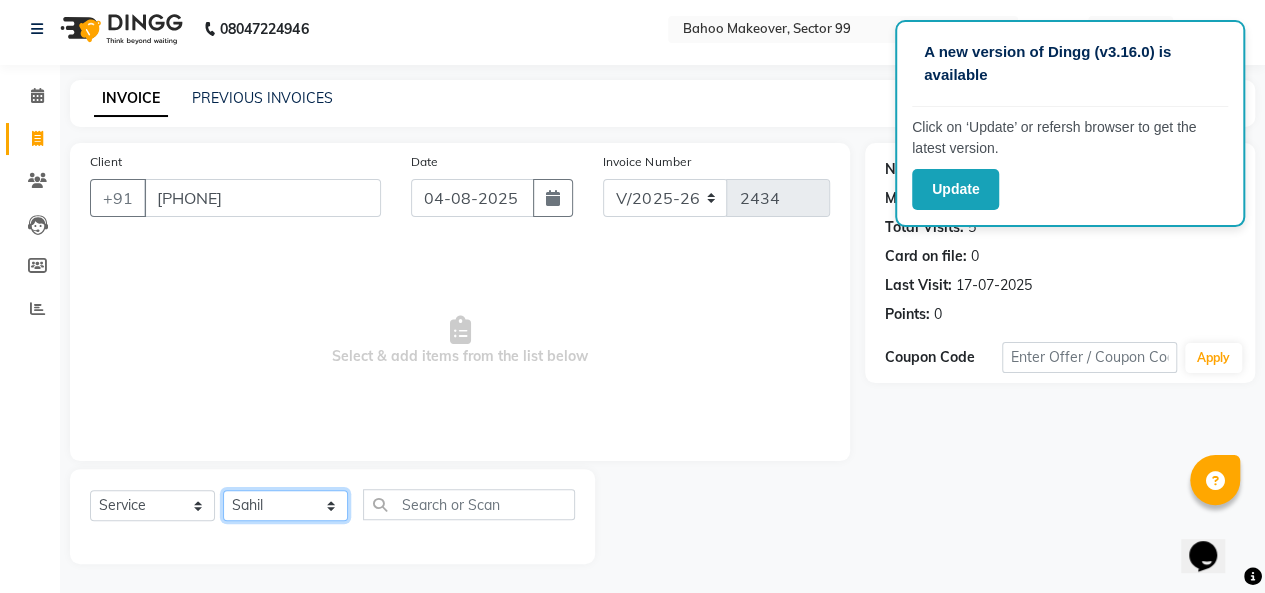 click on "Select Stylist Arjun Azad Babita Bahoo Makeover Bahoo Makeover Salon Komal Madhoo Mohd Adnaan Mohd Faizan Mukesh Naaz Nikki Pushpender Sahil  SahNawaz" 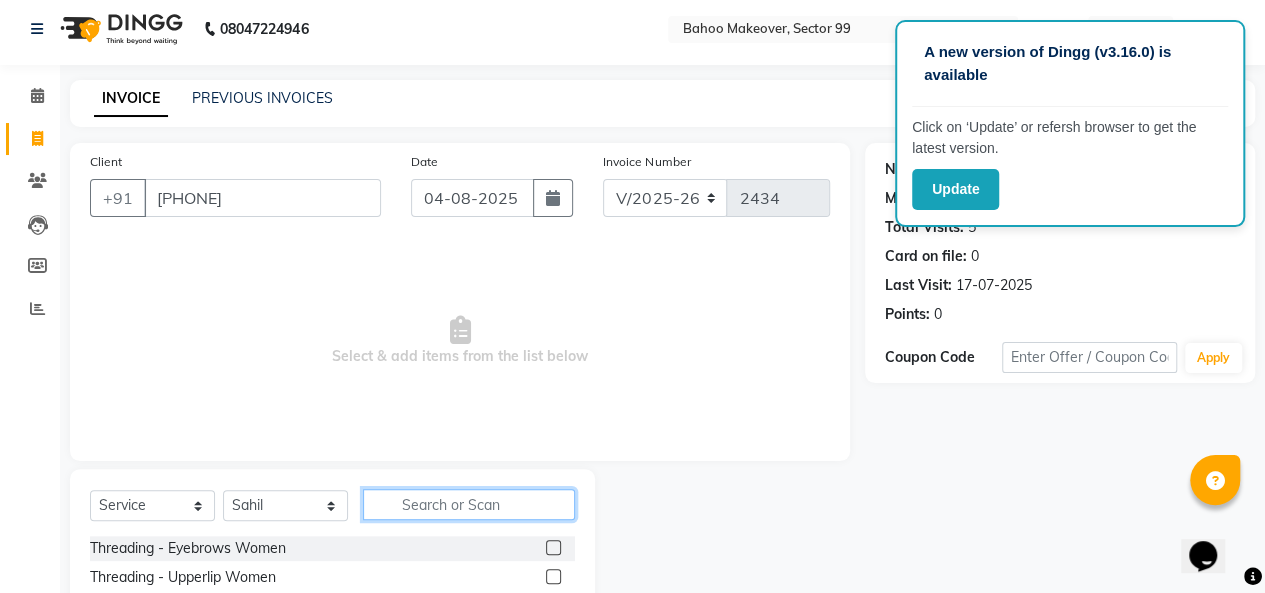 click 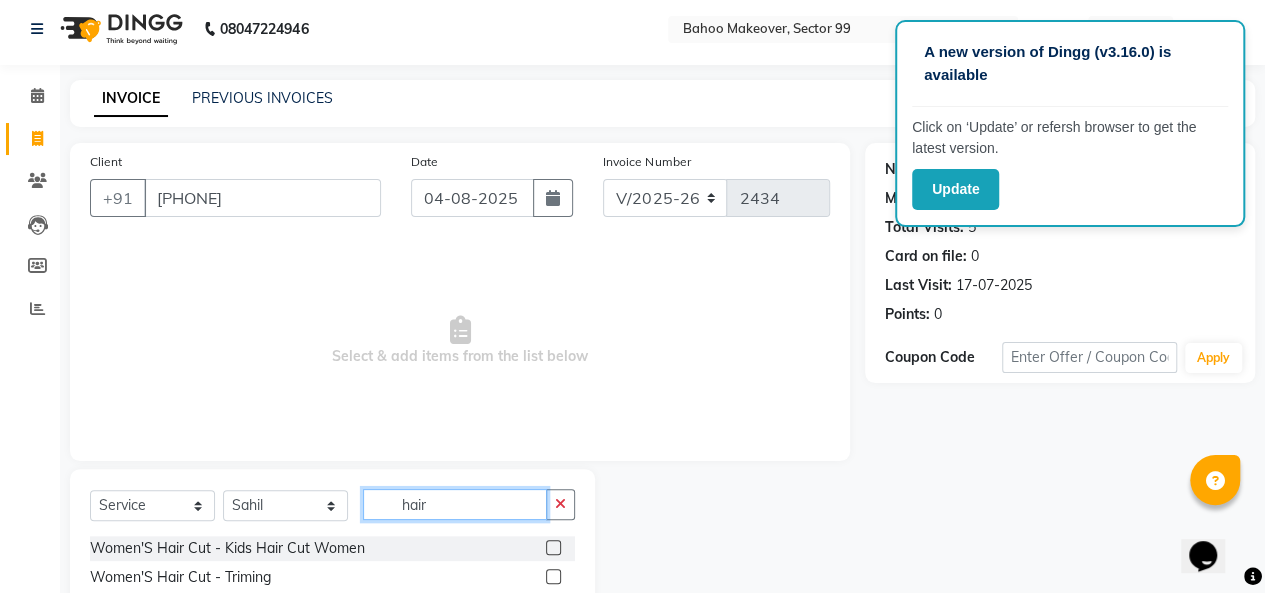 scroll, scrollTop: 207, scrollLeft: 0, axis: vertical 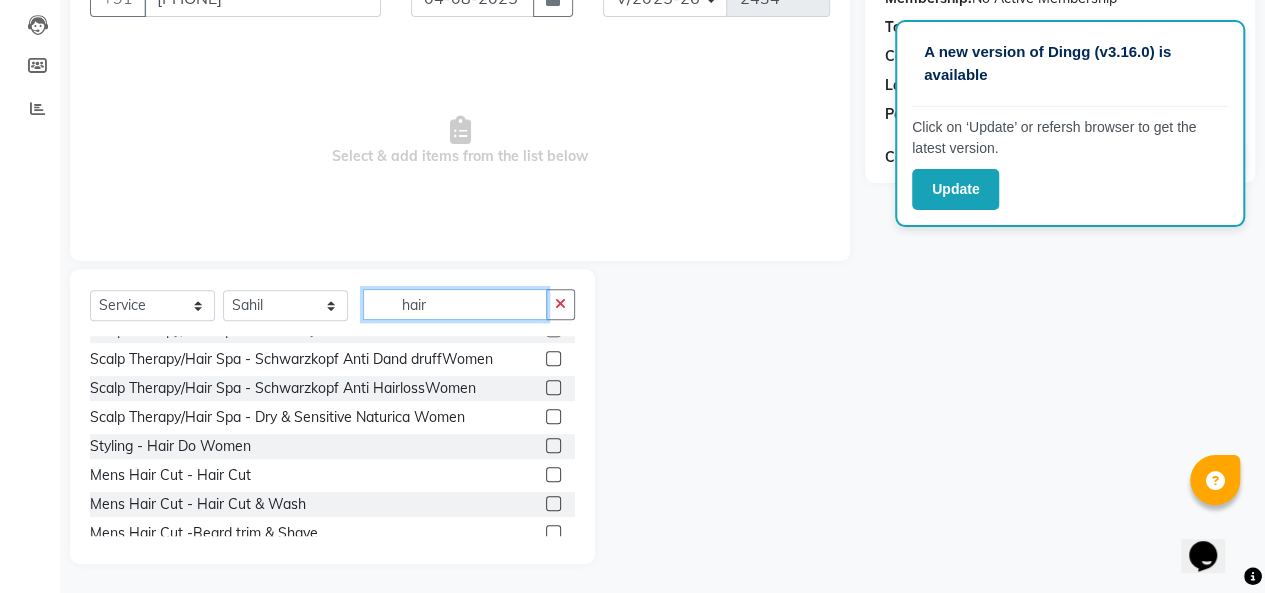 type on "hair" 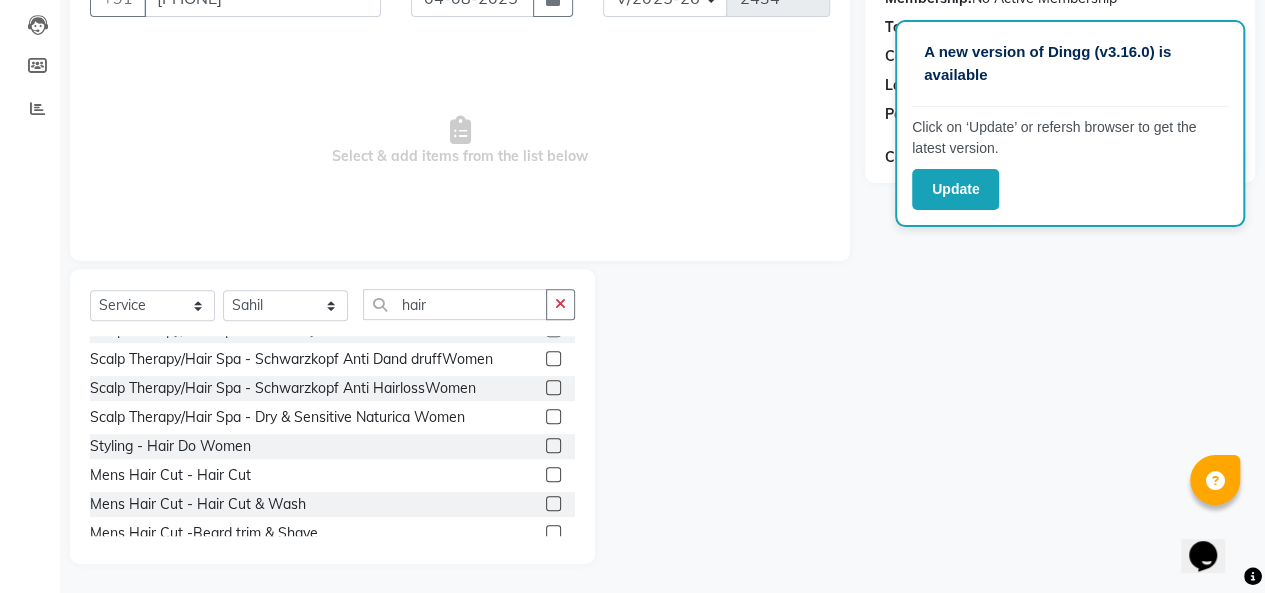 click 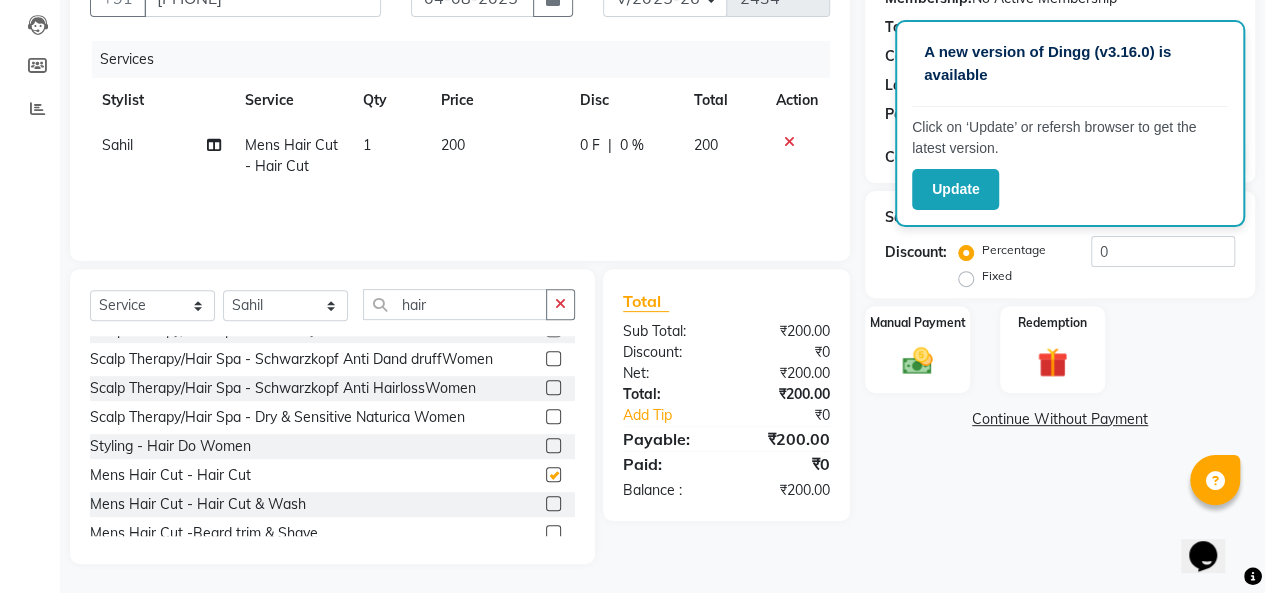 checkbox on "false" 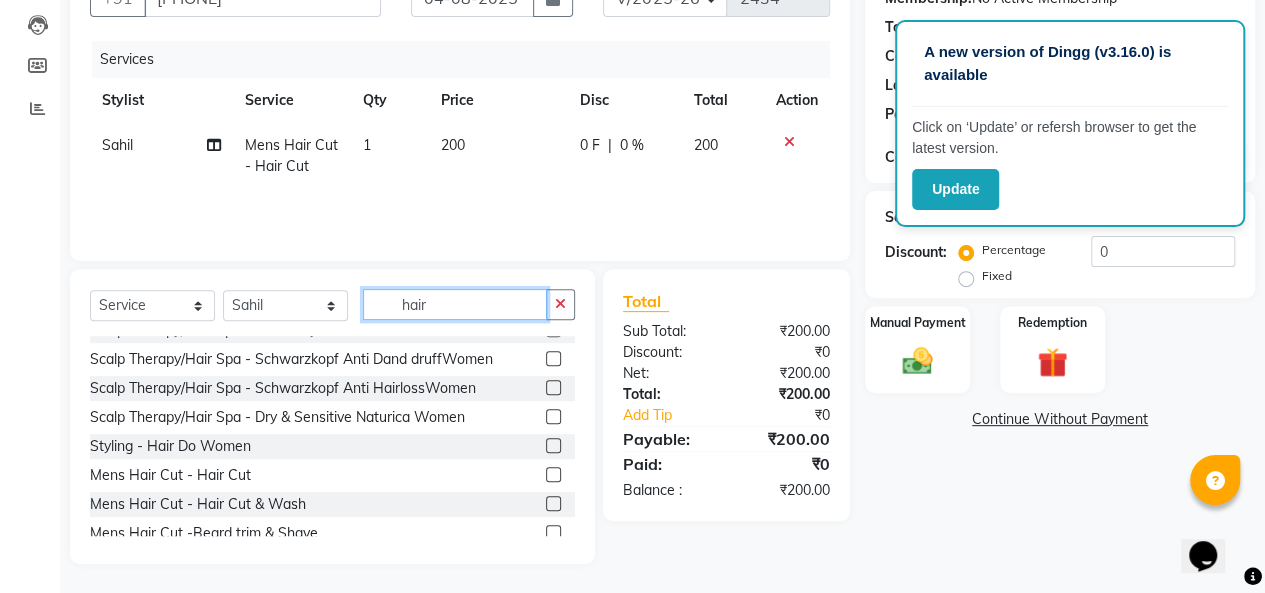 click on "hair" 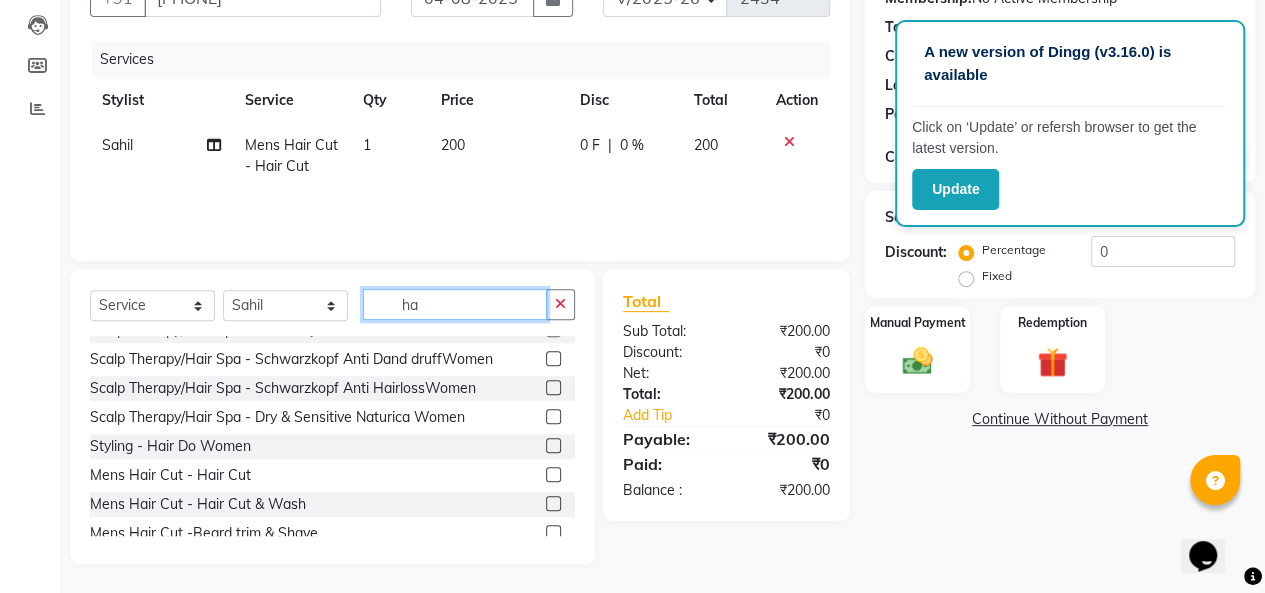type on "h" 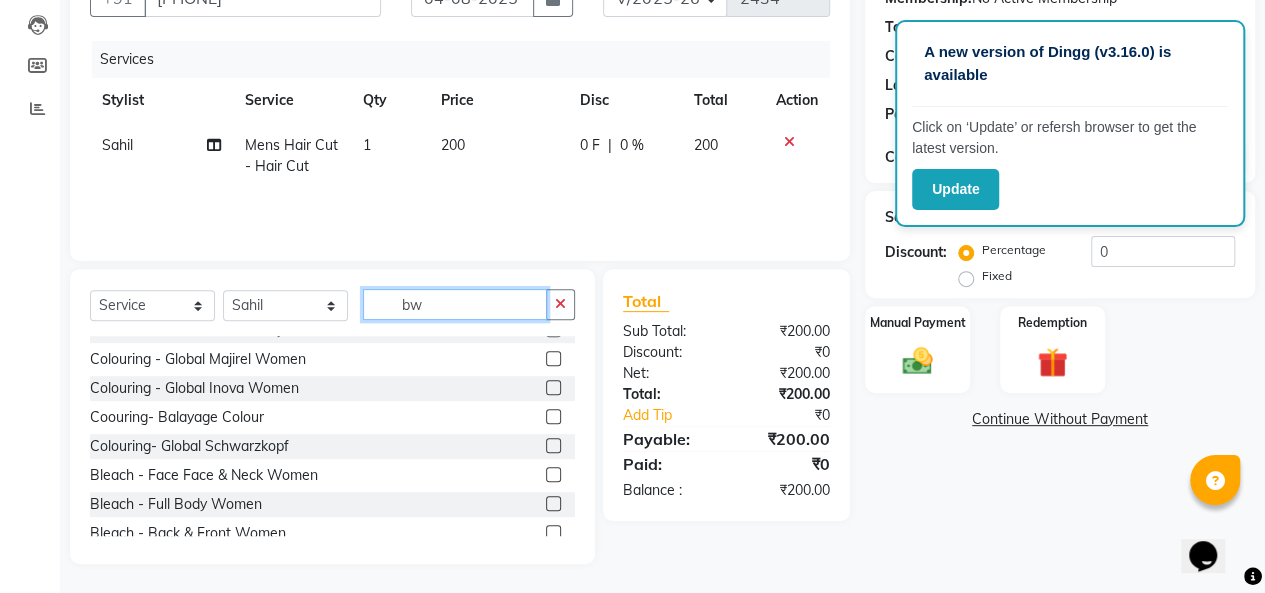scroll, scrollTop: 0, scrollLeft: 0, axis: both 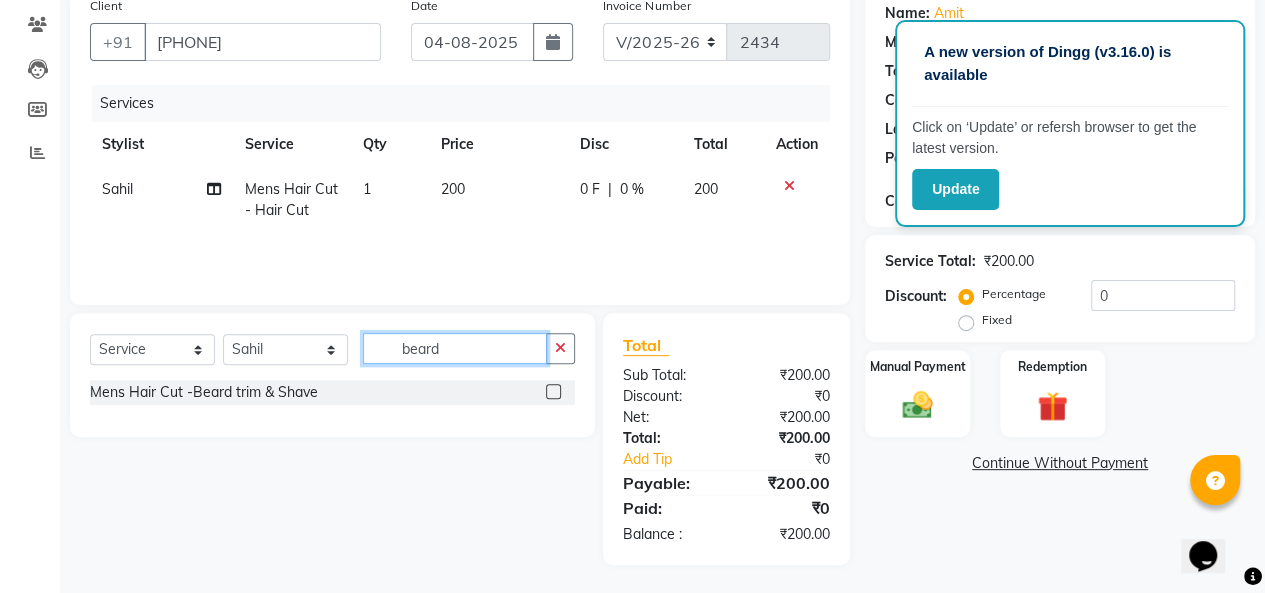 type on "beard" 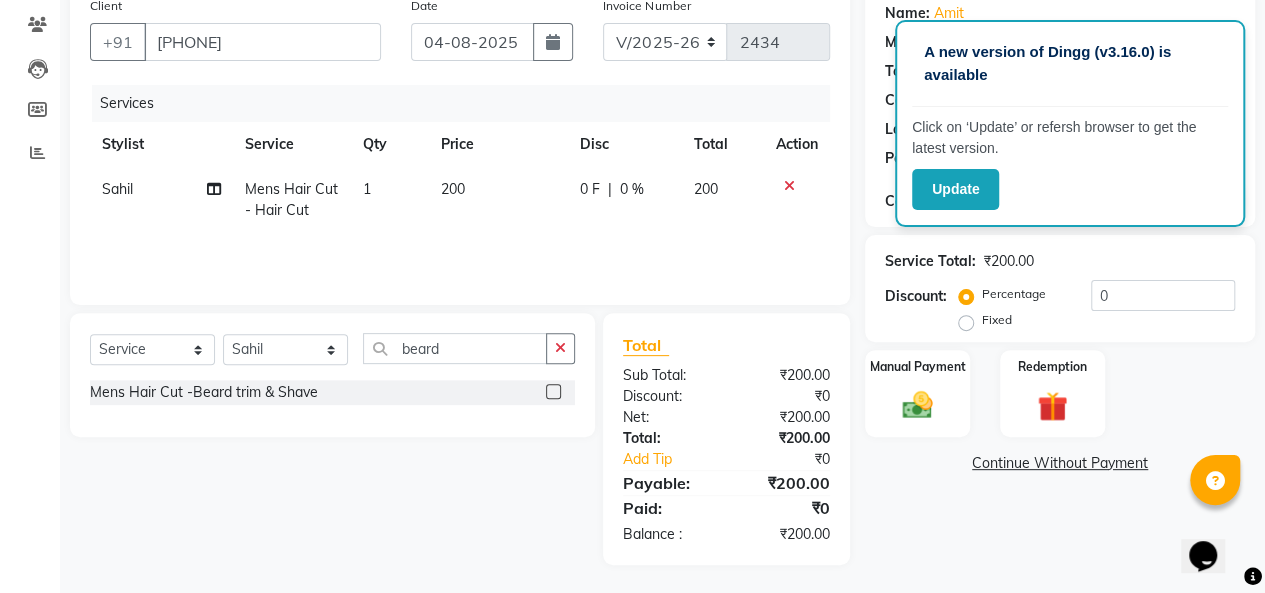 click 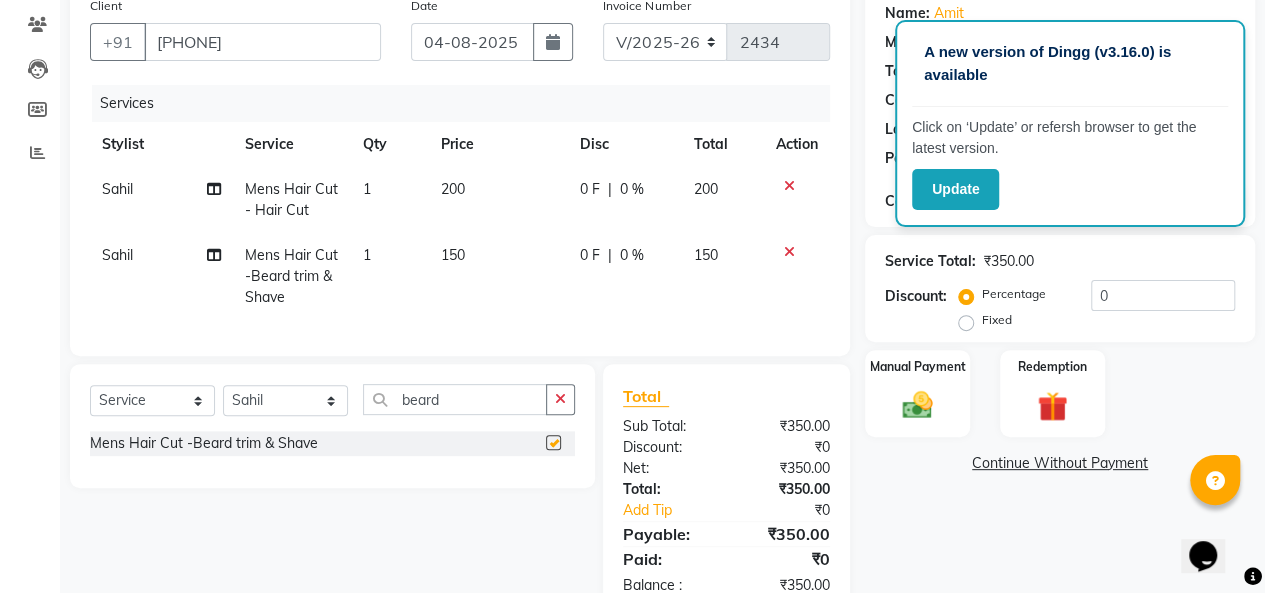 checkbox on "false" 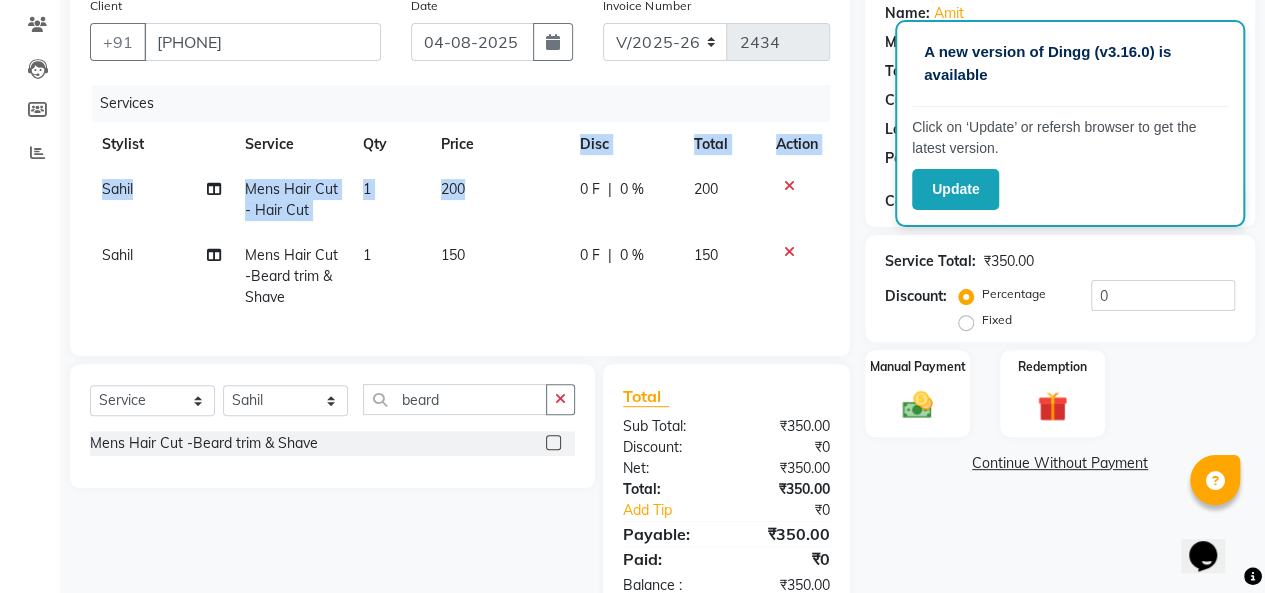 drag, startPoint x: 472, startPoint y: 164, endPoint x: 472, endPoint y: 195, distance: 31 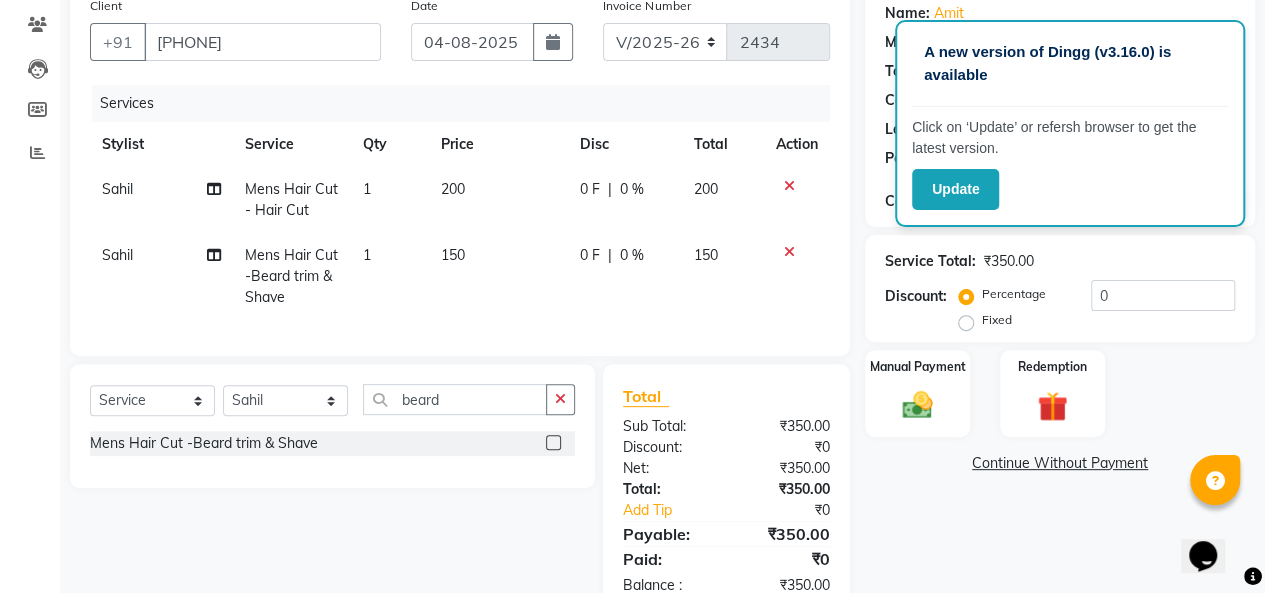 select on "62660" 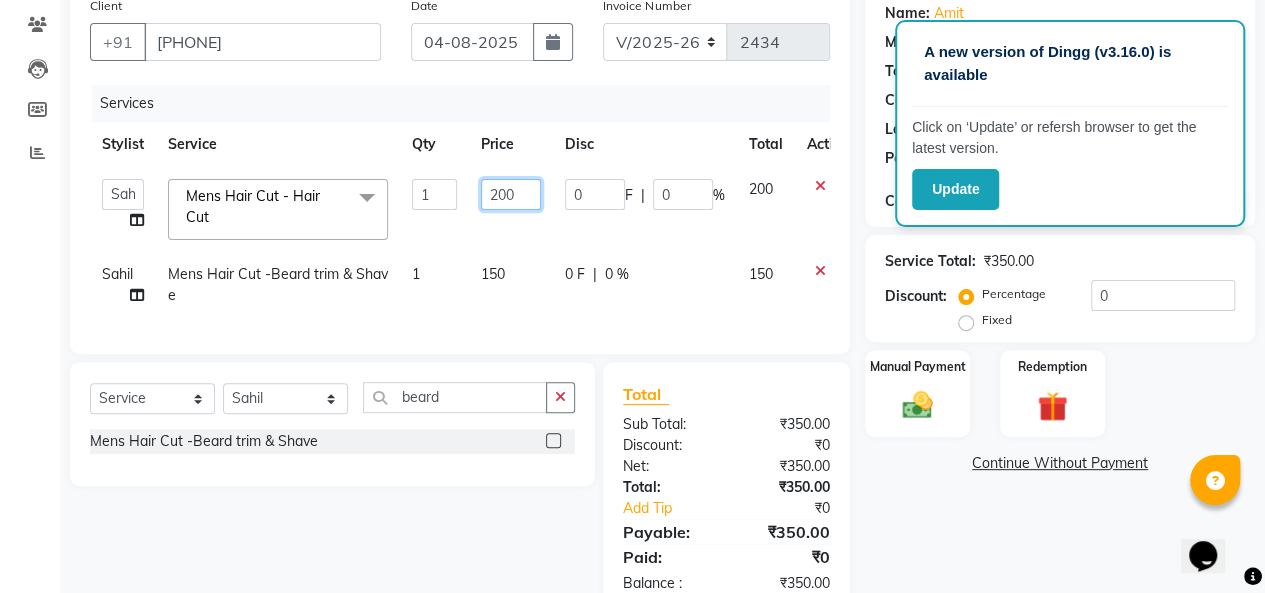 click on "200" 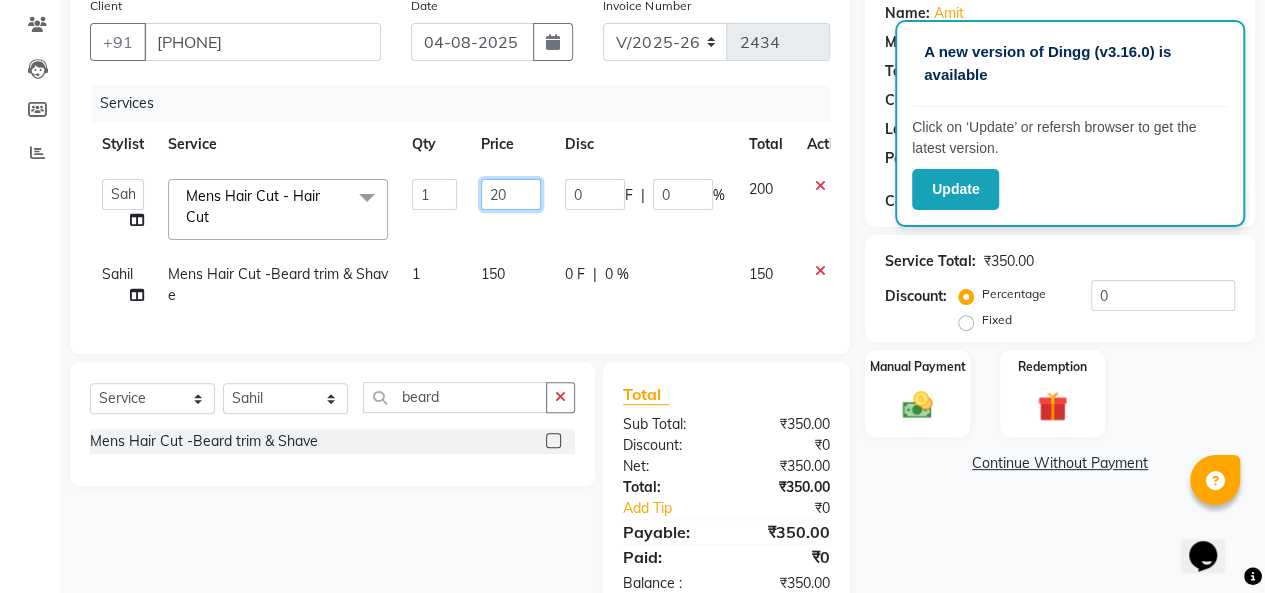 type on "2" 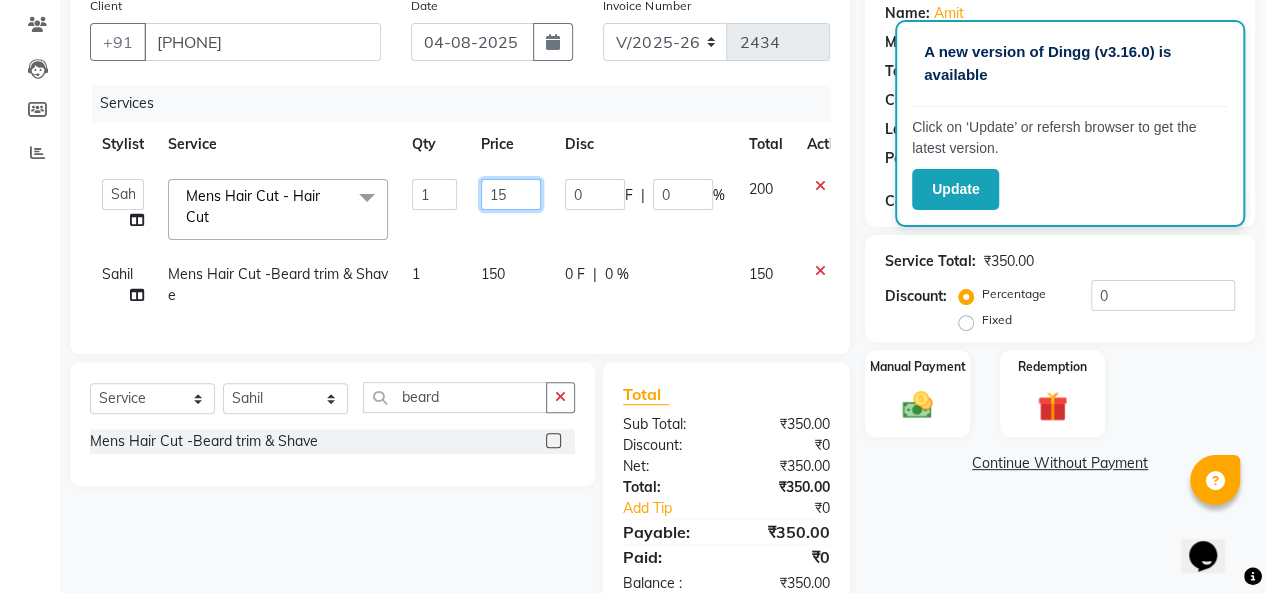 type on "150" 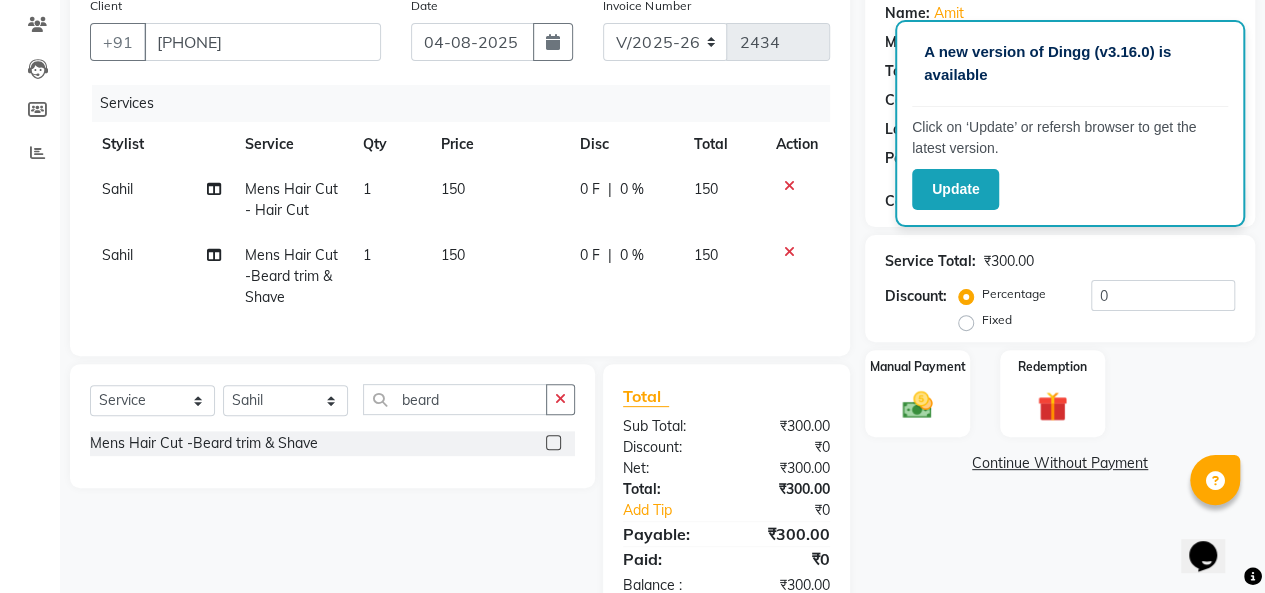 click on "150" 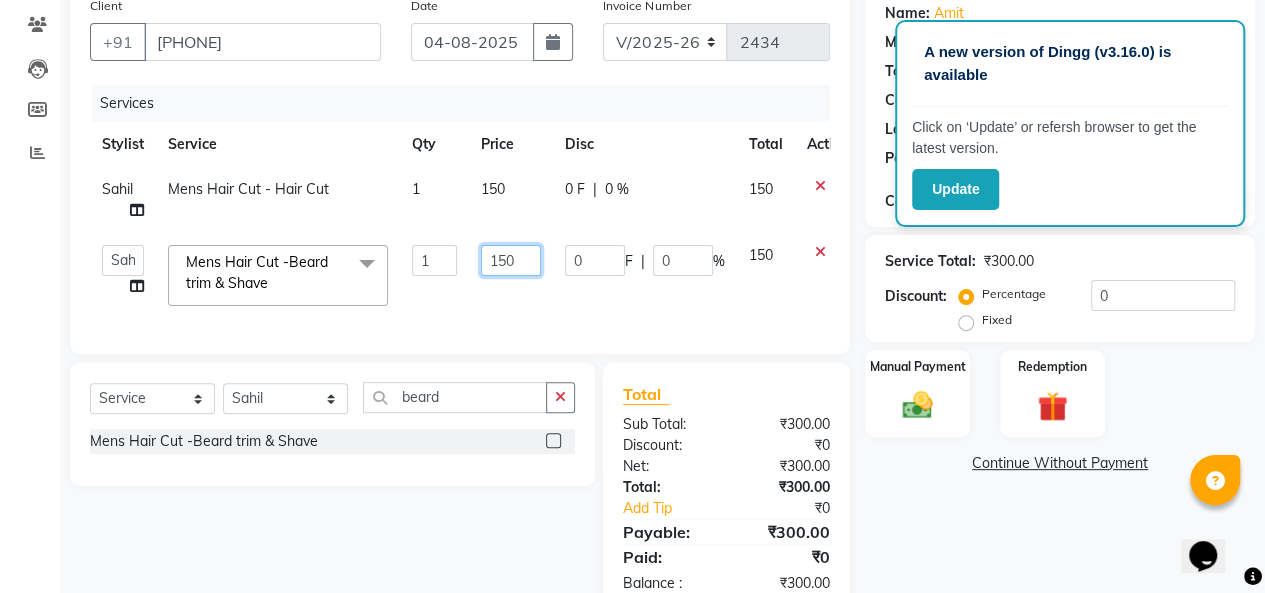 click on "150" 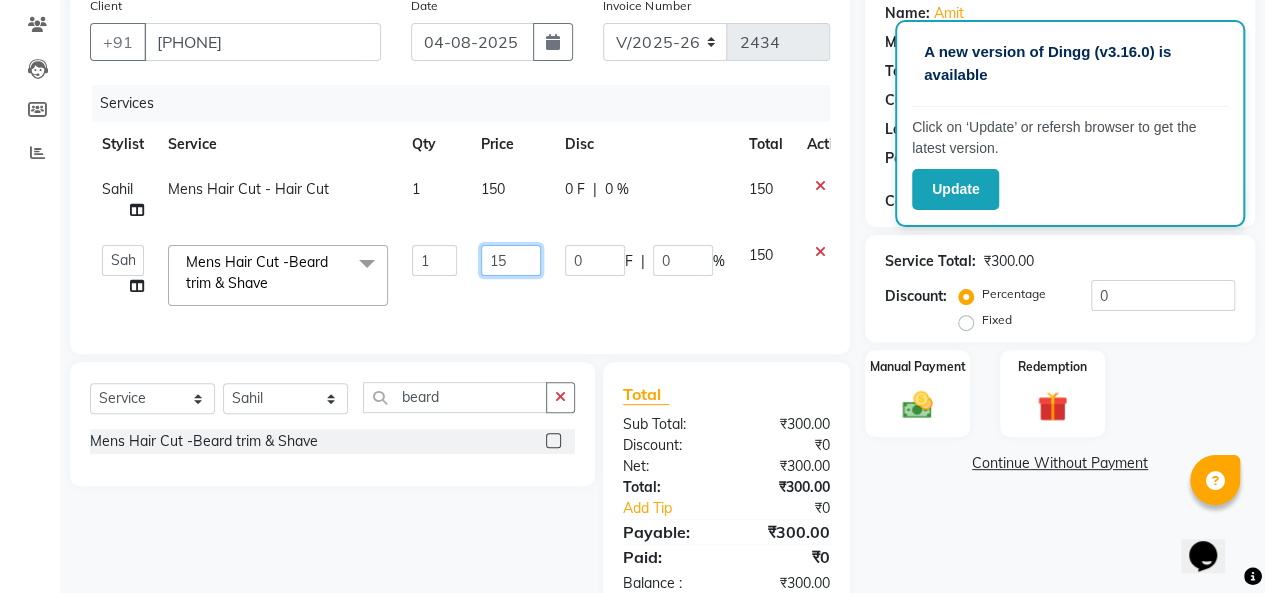 type on "1" 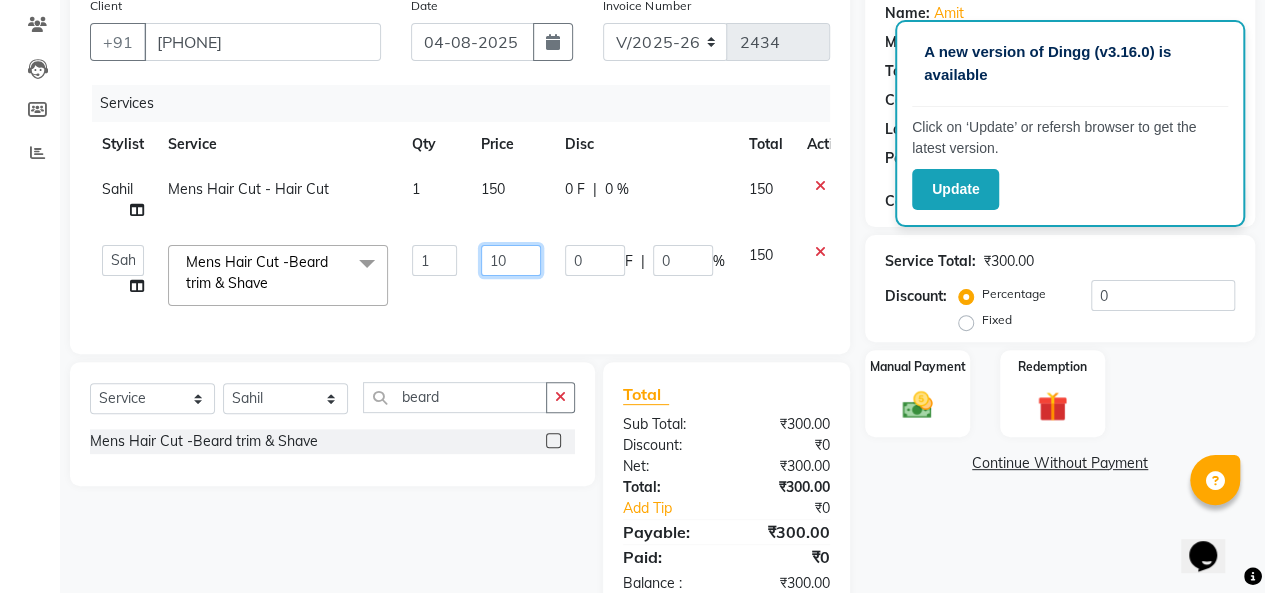 type on "100" 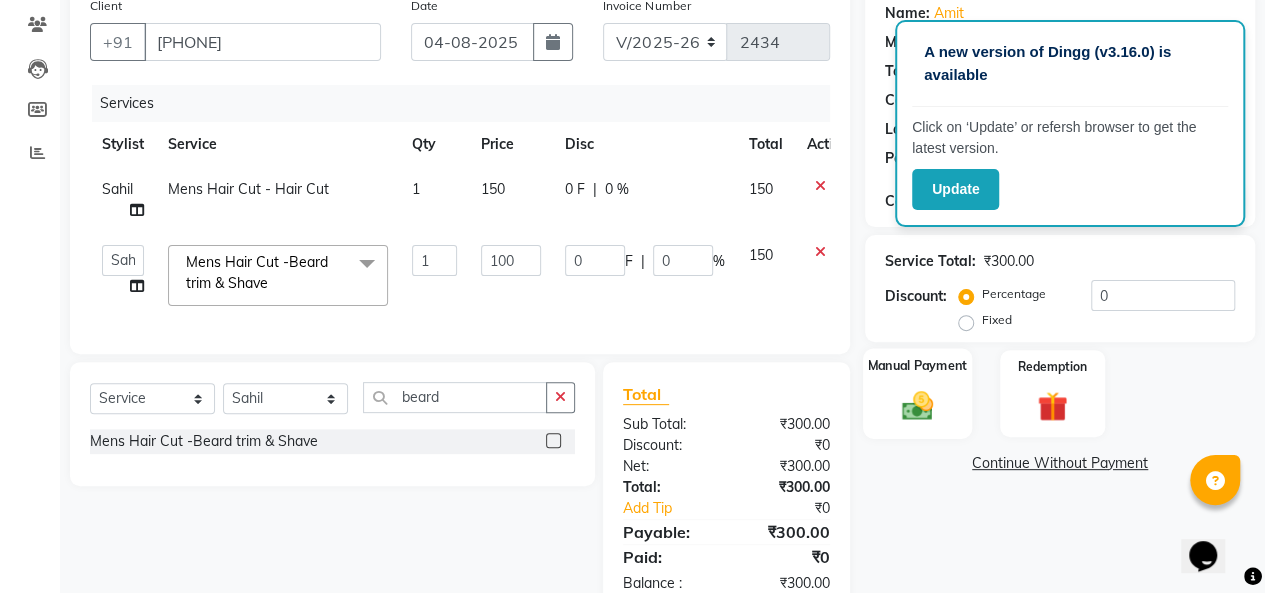 click on "Manual Payment" 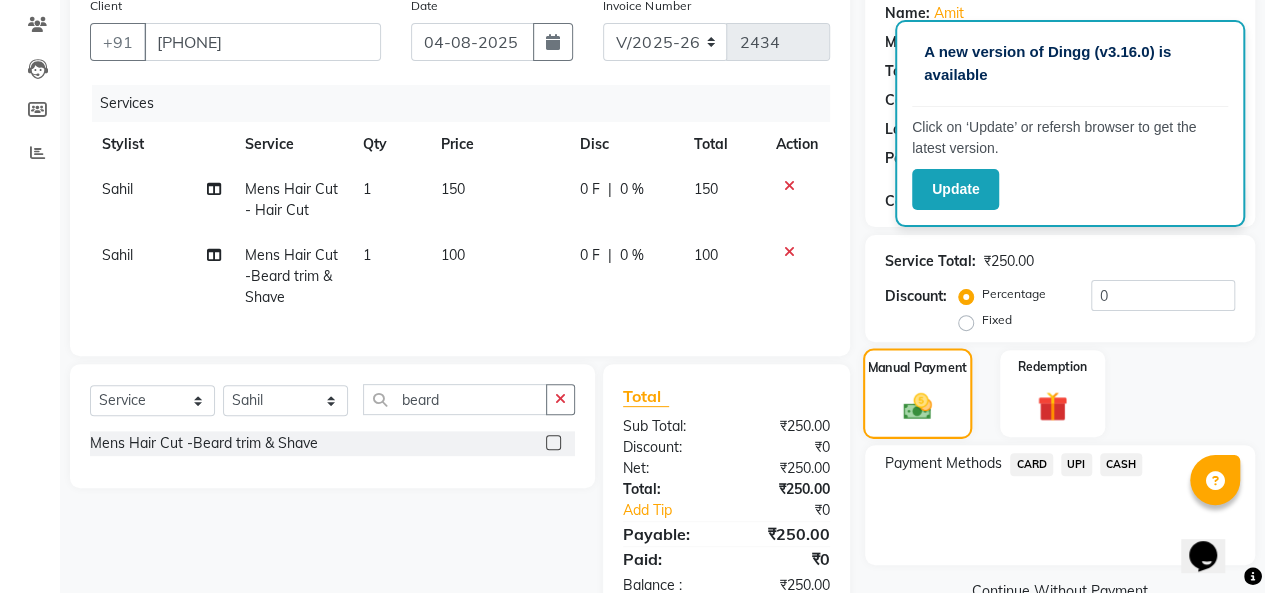 click 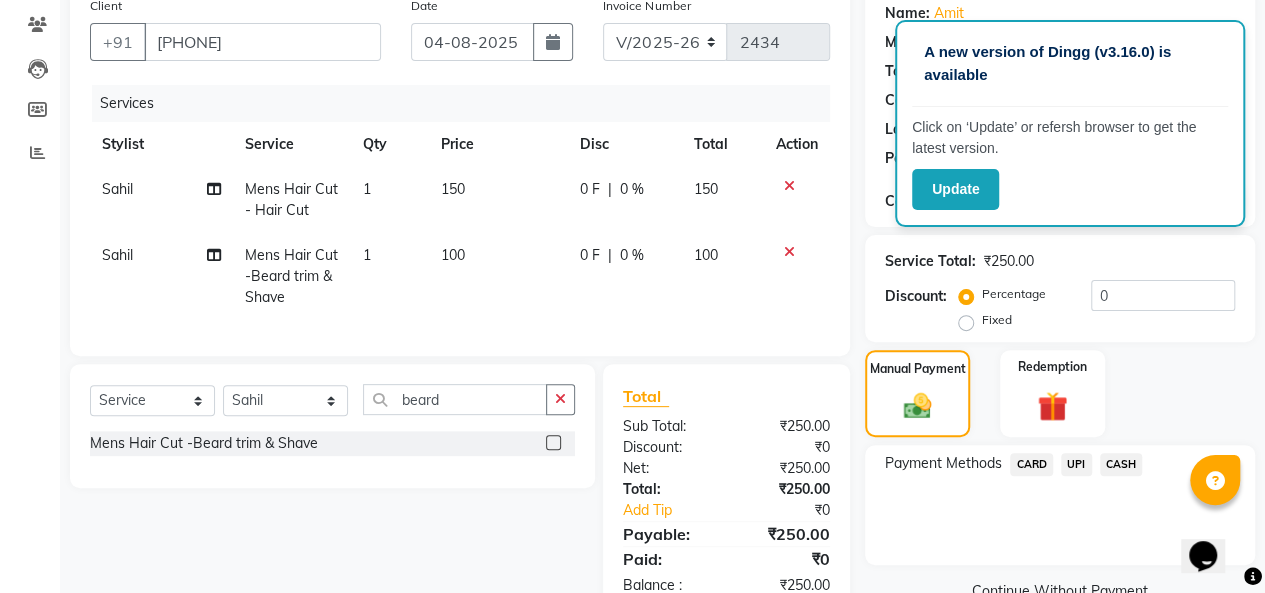 click on "UPI" 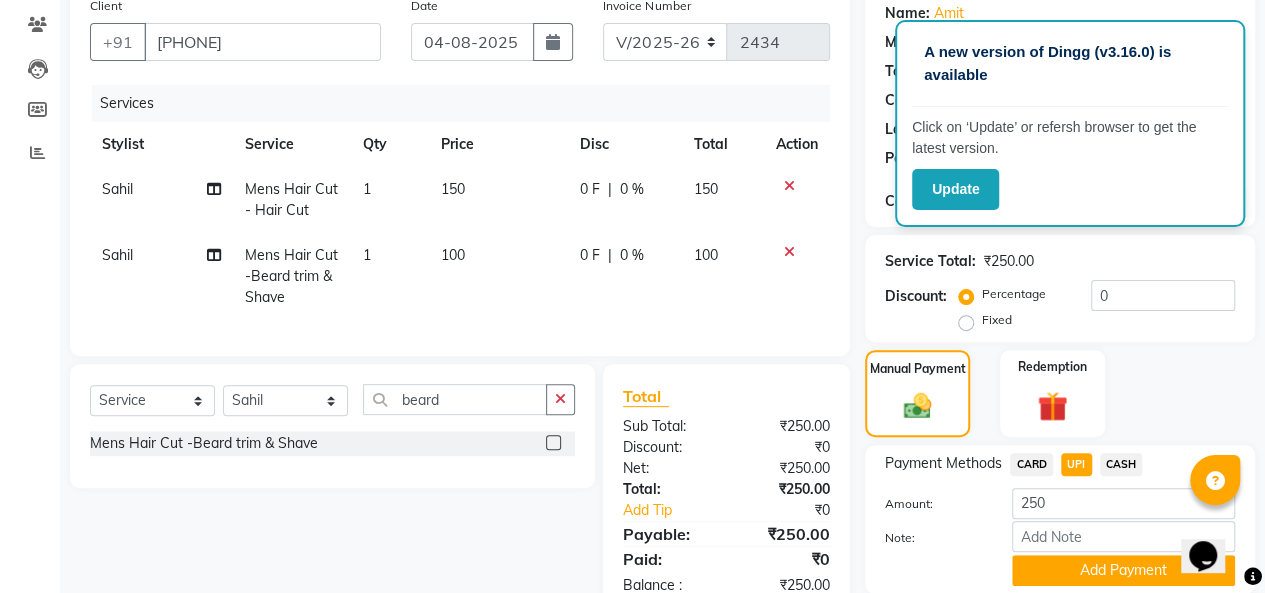 scroll, scrollTop: 234, scrollLeft: 0, axis: vertical 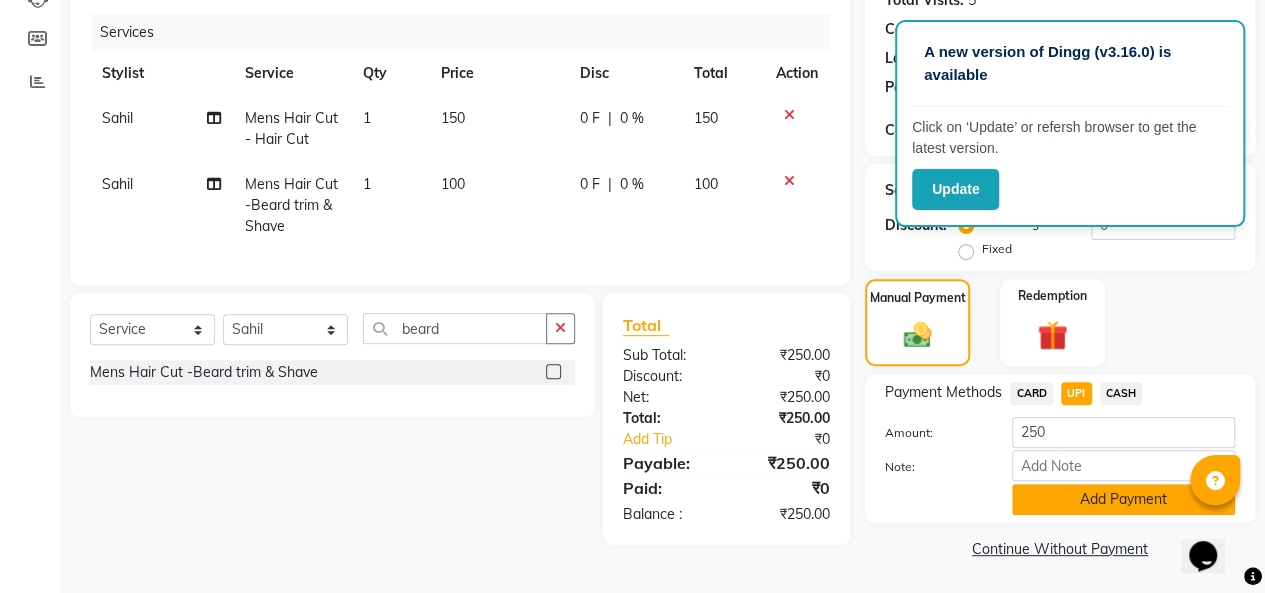 click on "Add Payment" 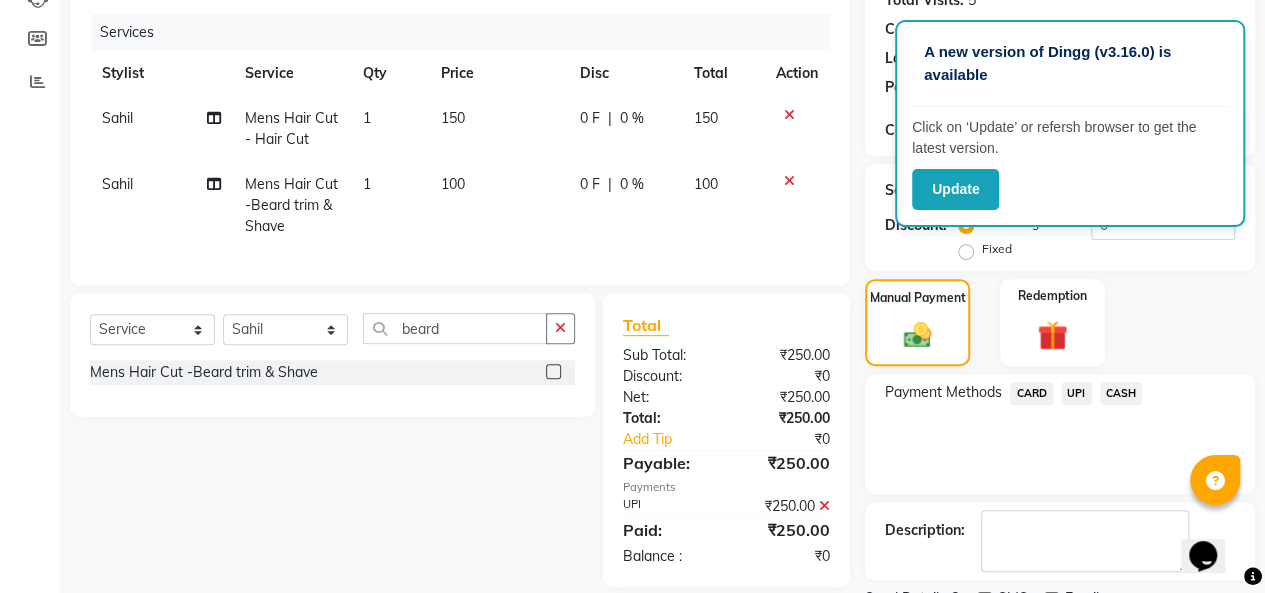 scroll, scrollTop: 316, scrollLeft: 0, axis: vertical 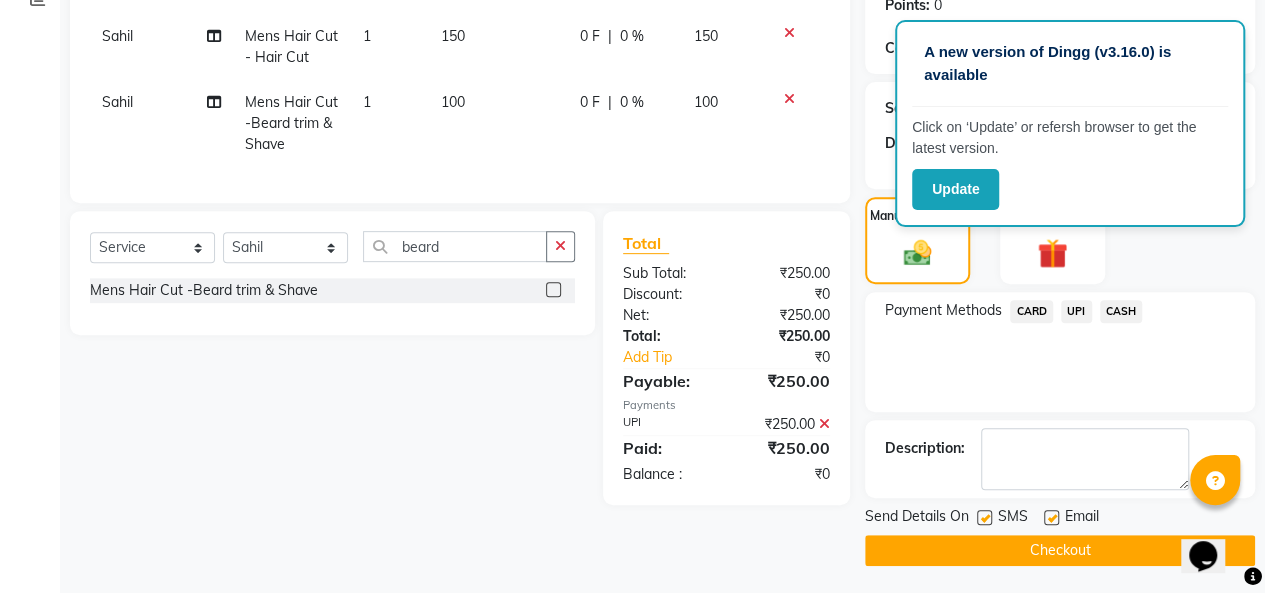 click on "Checkout" 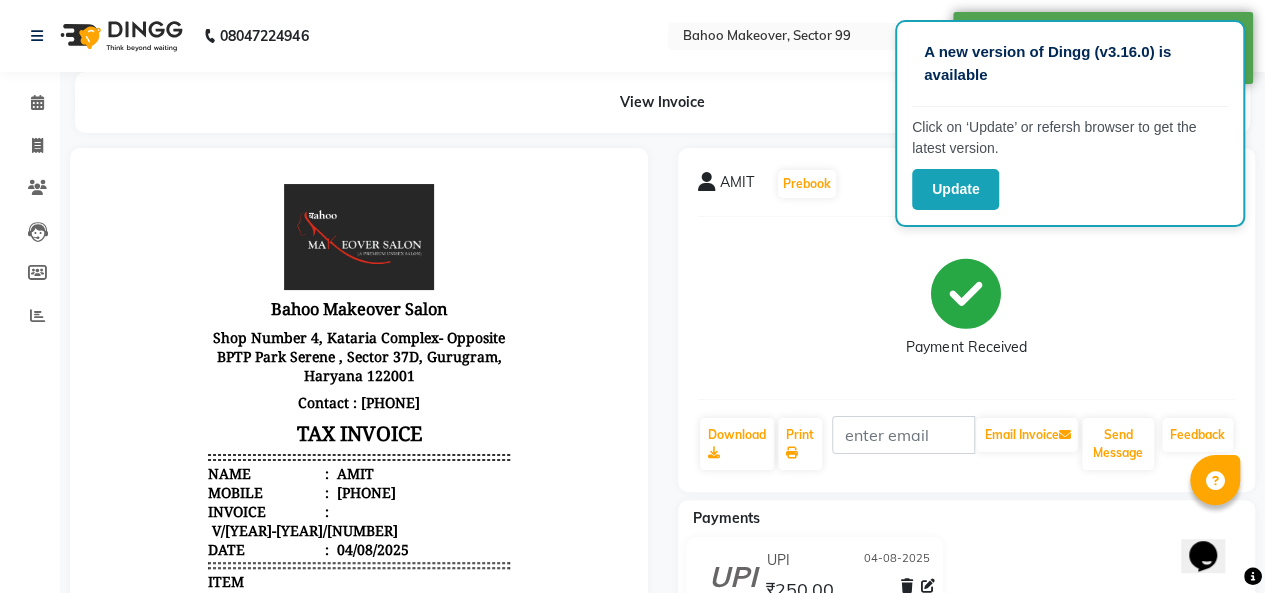 scroll, scrollTop: 0, scrollLeft: 0, axis: both 